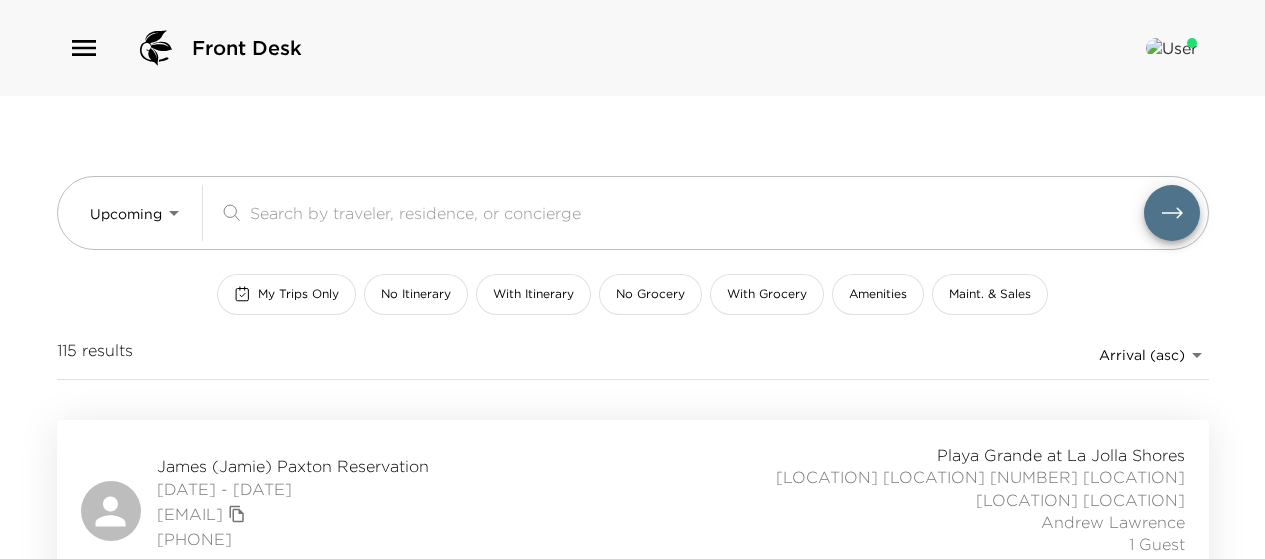 scroll, scrollTop: 1900, scrollLeft: 0, axis: vertical 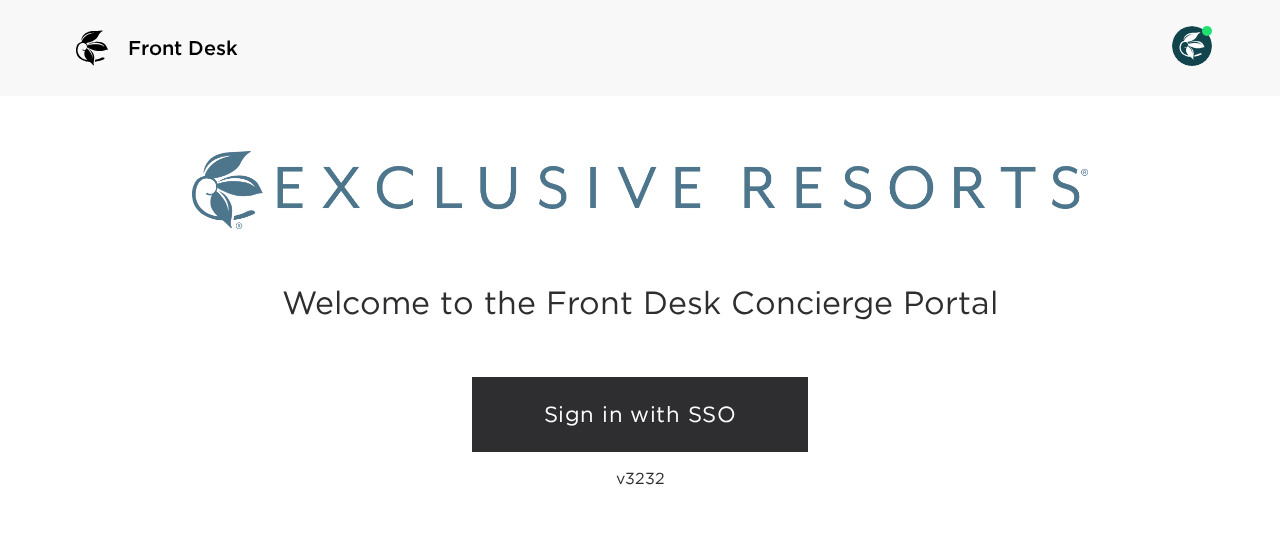 click on "Sign in with SSO" at bounding box center [640, 415] 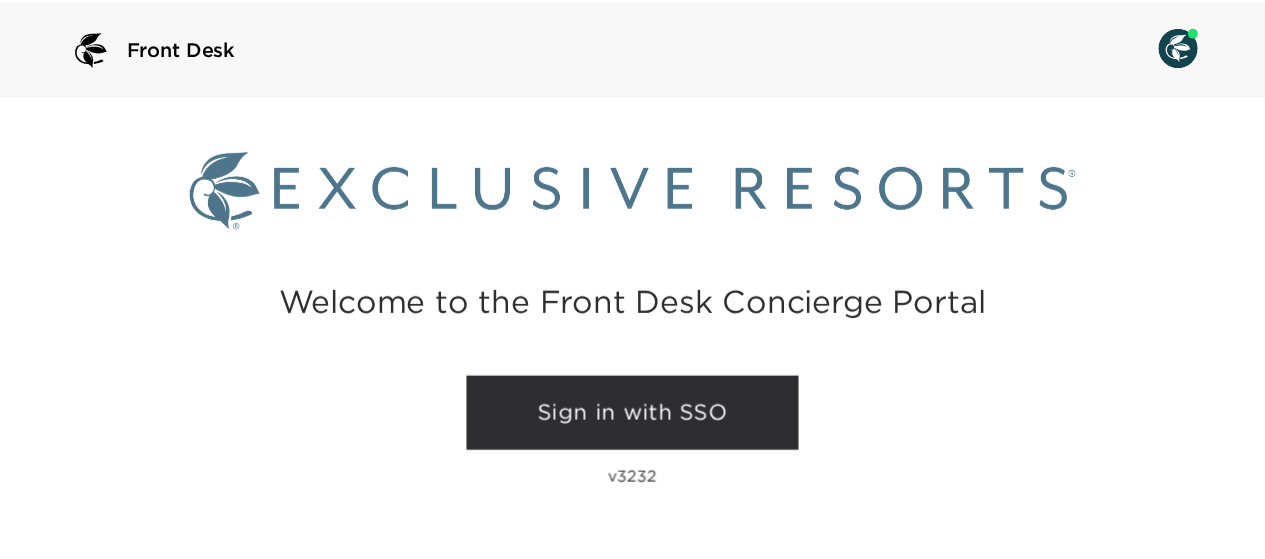 scroll, scrollTop: 0, scrollLeft: 0, axis: both 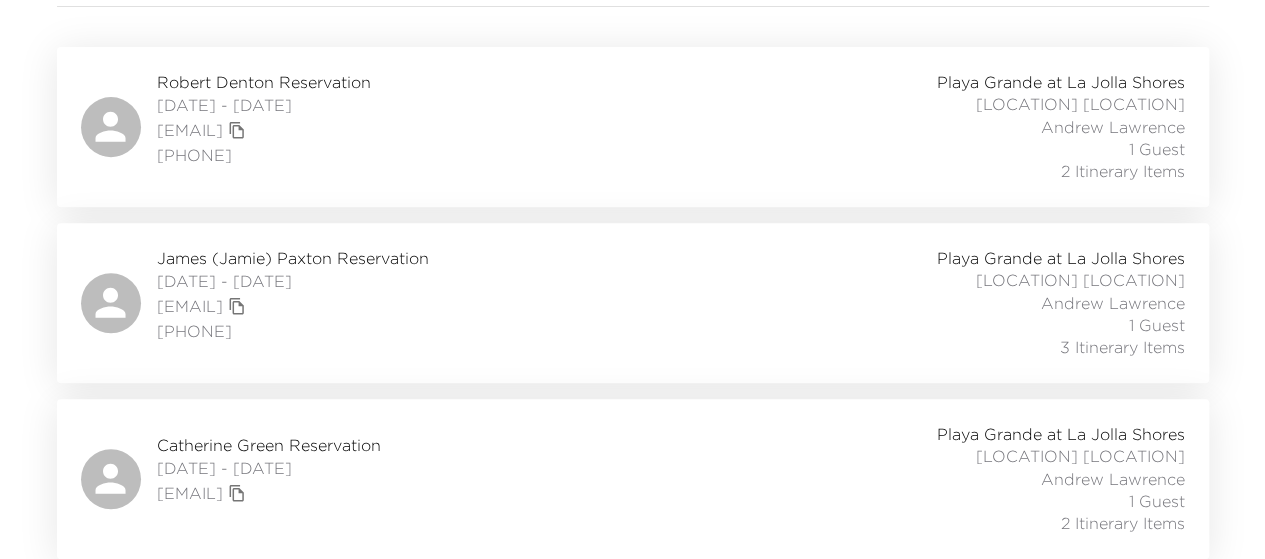 click on "[FIRST] [LAST] Reservation [DATE] - [DATE] [EMAIL] [LOCATION] [LOCATION] [LOCATION] [FIRST] [LAST] 1 Guest 2 Itinerary Items" at bounding box center (633, 479) 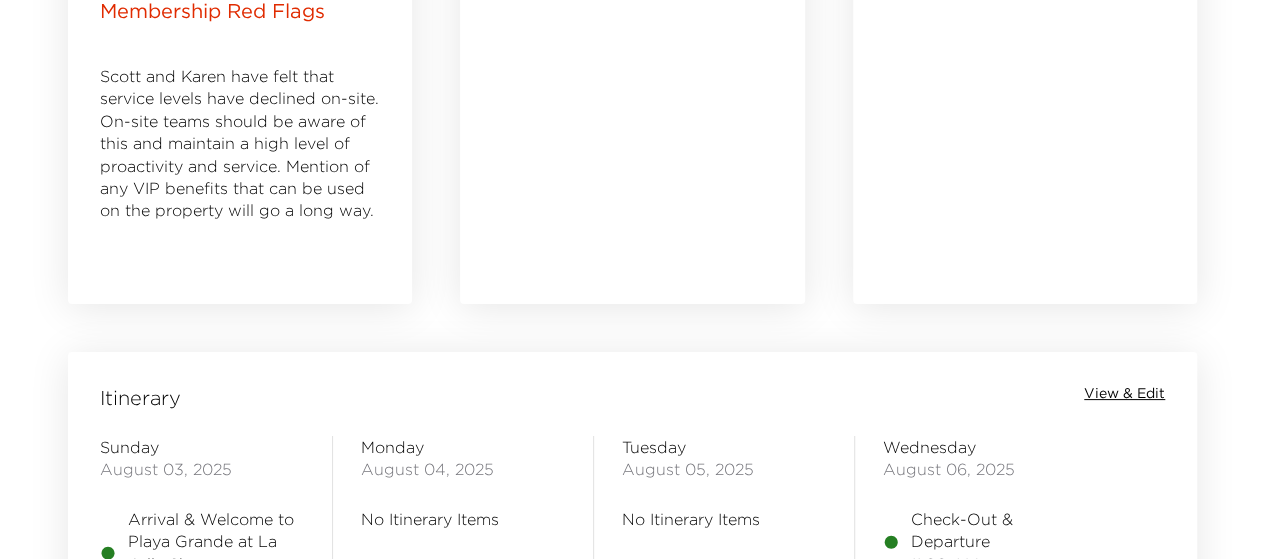 scroll, scrollTop: 1600, scrollLeft: 0, axis: vertical 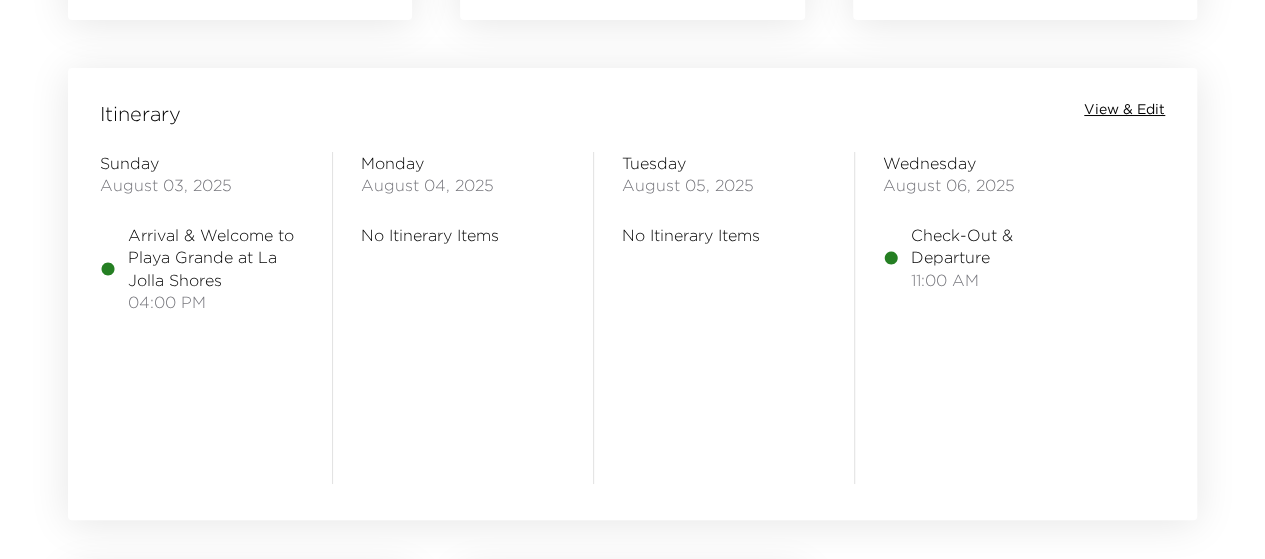 click on "View & Edit" at bounding box center [1124, 110] 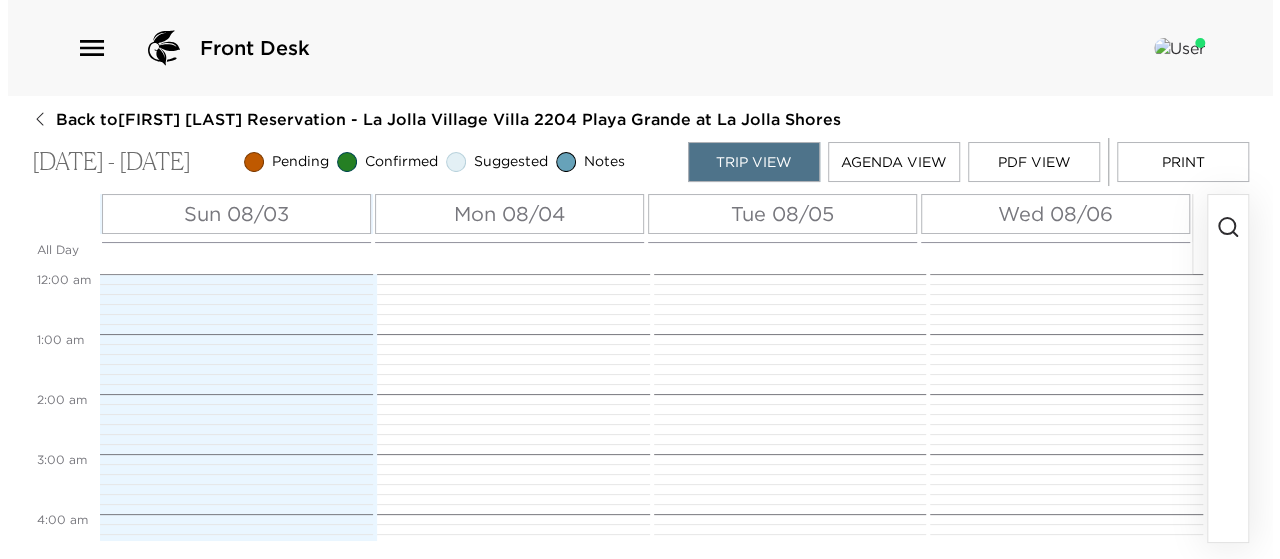 scroll, scrollTop: 0, scrollLeft: 0, axis: both 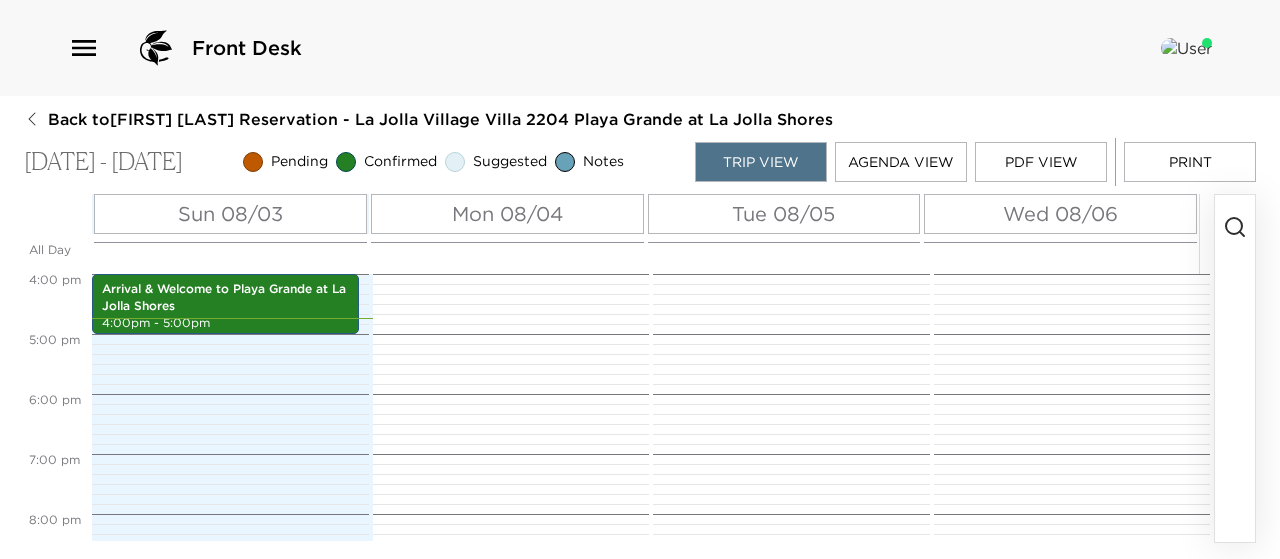 click on "Sun 08/03" at bounding box center [230, 214] 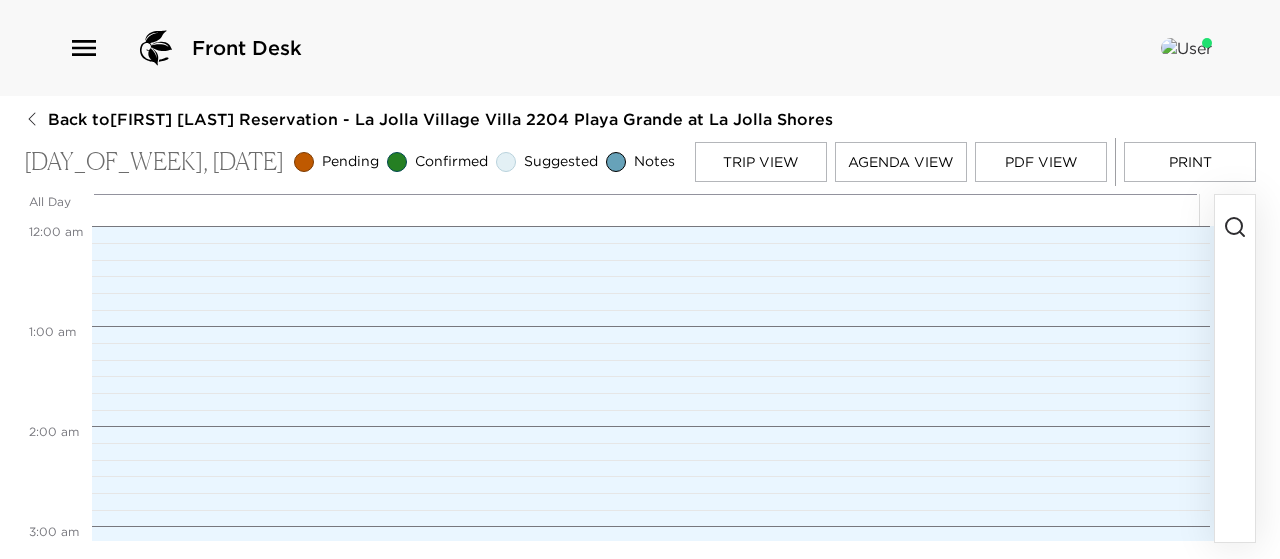 scroll, scrollTop: 1600, scrollLeft: 0, axis: vertical 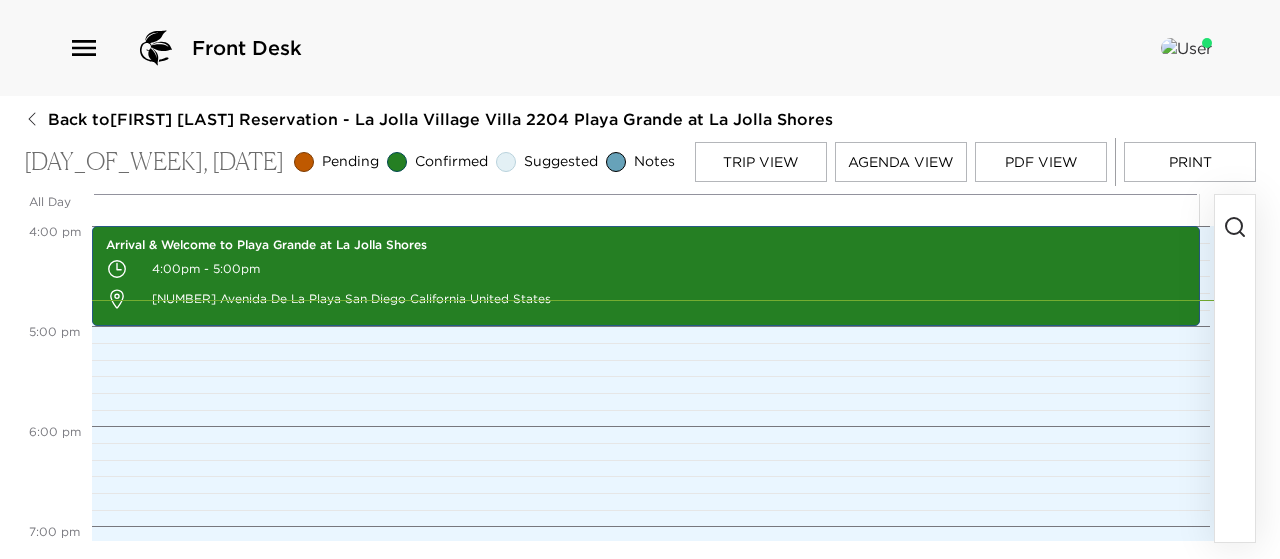 click 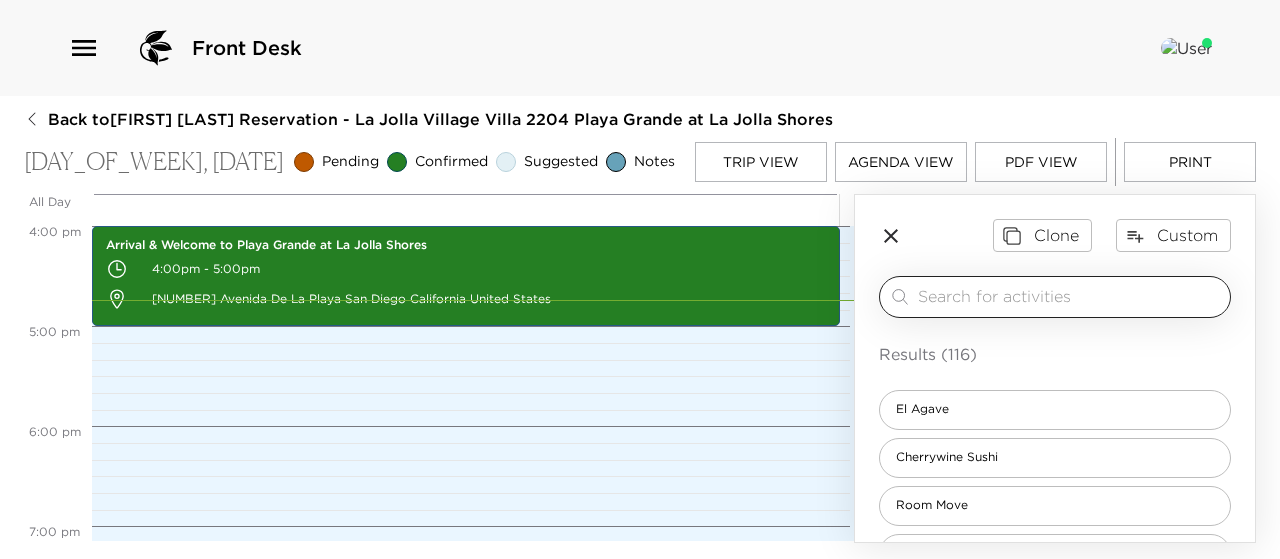 click at bounding box center [1070, 296] 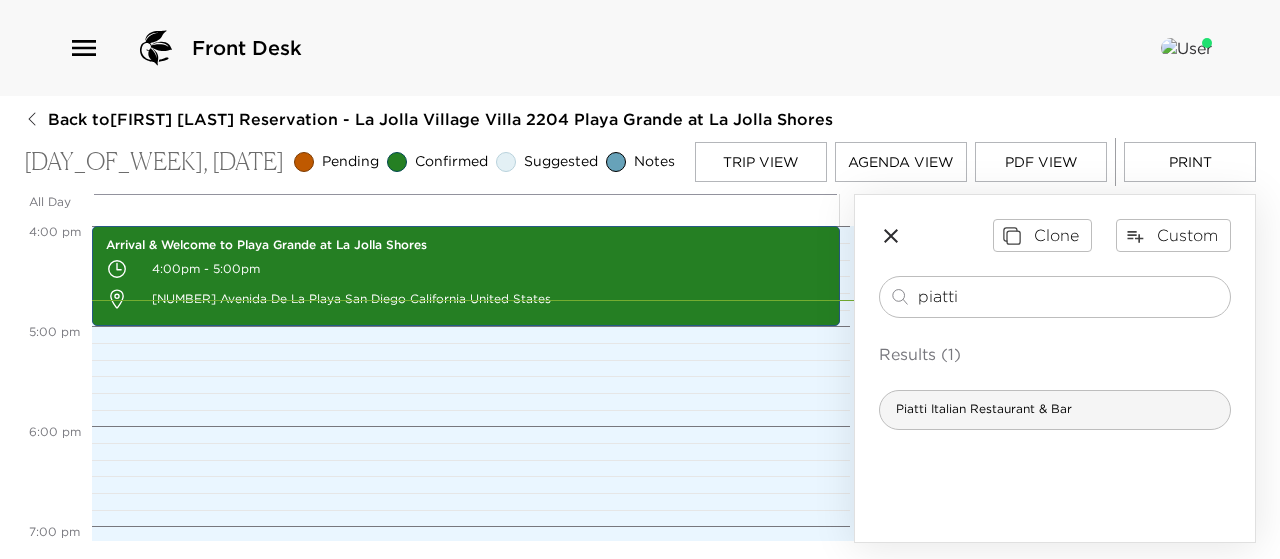 type on "piatti" 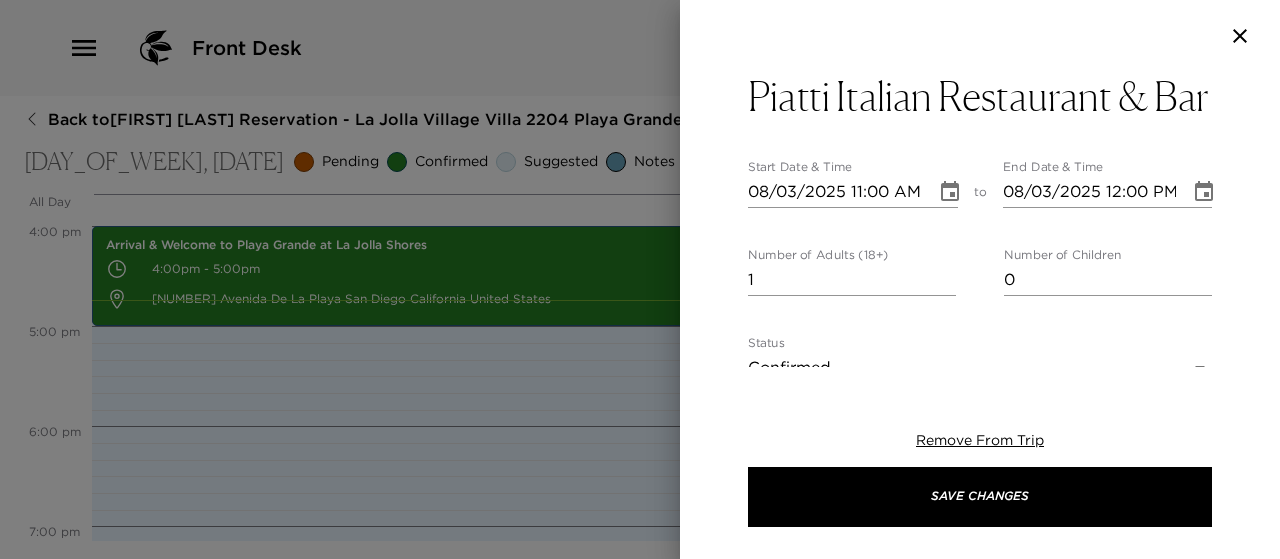 type on "Located across the street from your residence on Avenida De La Playa. Piatti features Italian-inspired, seasonally-dictated cuisine with an emphasis on local farms and producers. They combine rustic, flavorful cuisine with simple, unpretentious design, an approachable and interesting wine list - many of which are served via a barrel-to-table program - a comprehensive offering of craft beers and unique, artisan cocktails." 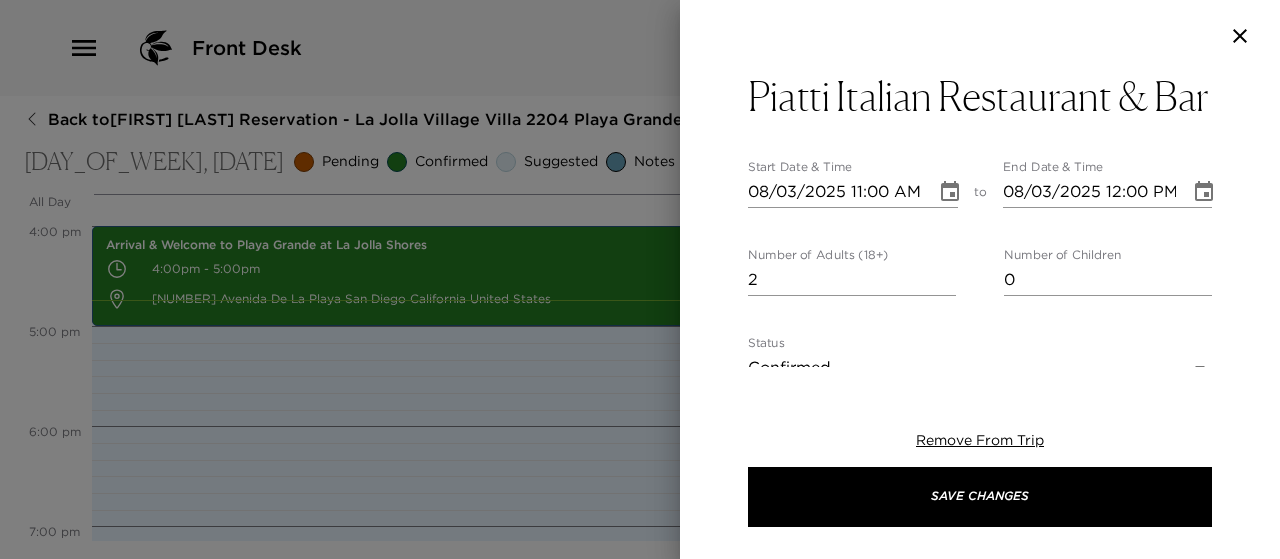 type on "2" 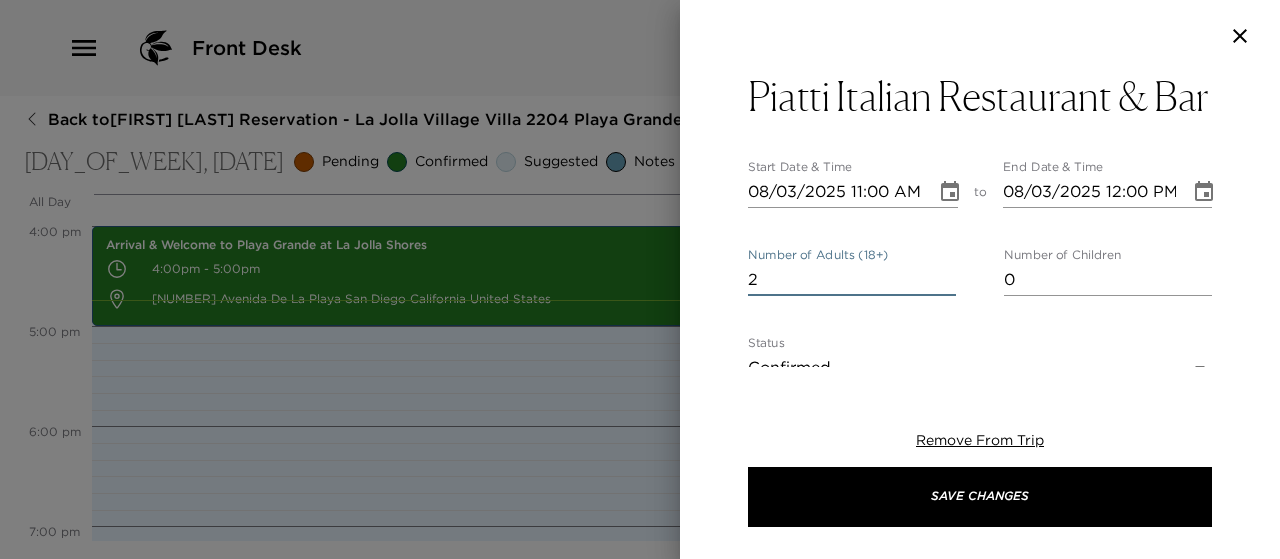 click 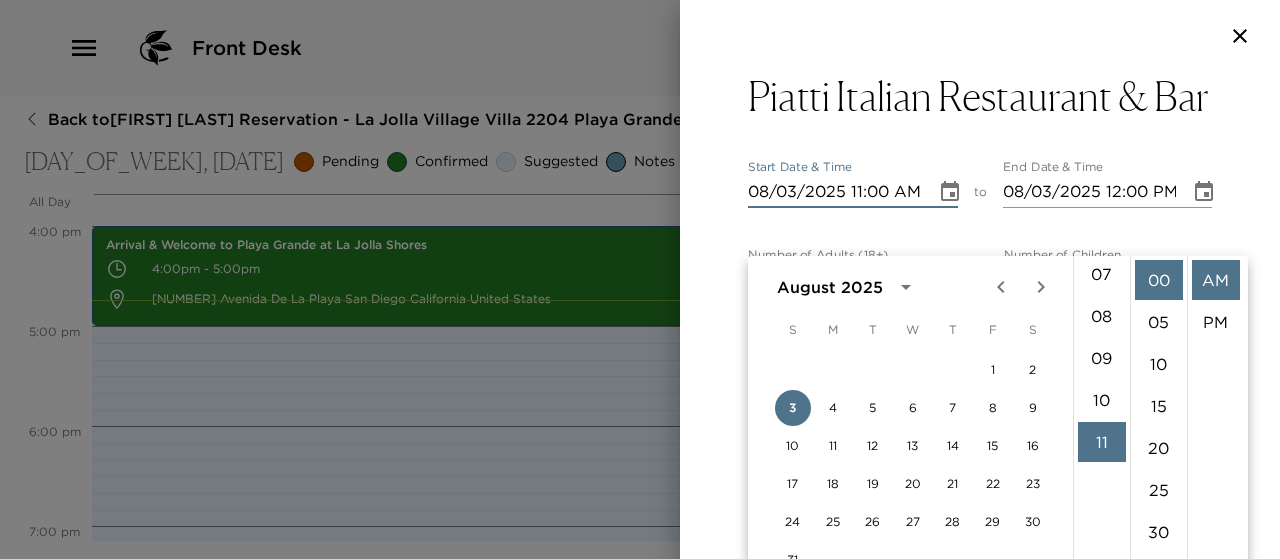 scroll, scrollTop: 200, scrollLeft: 0, axis: vertical 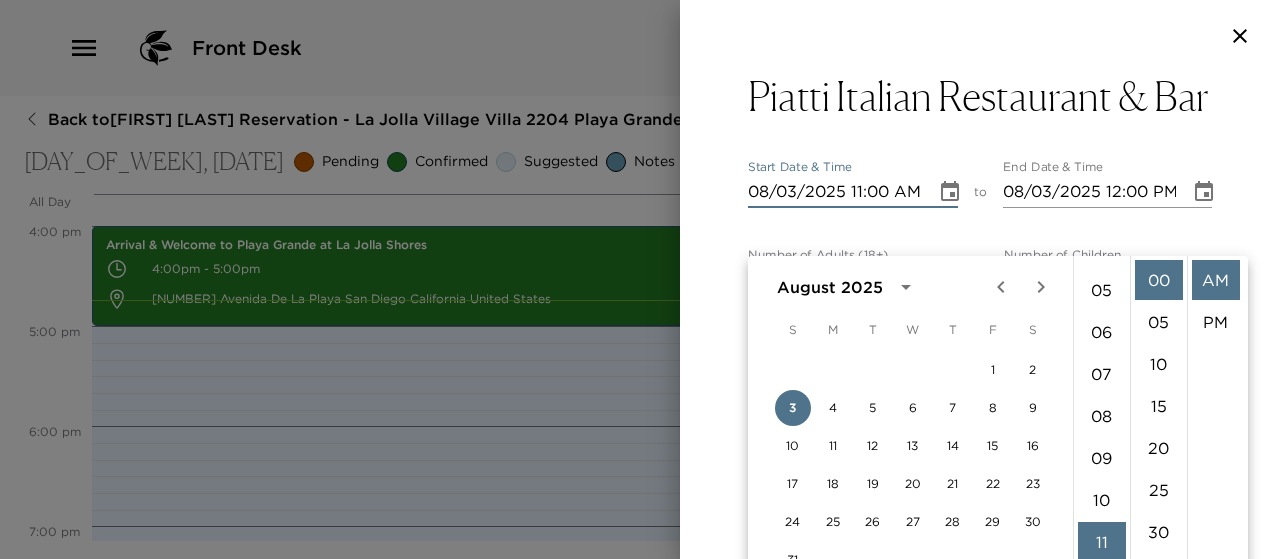 click on "06" at bounding box center [1102, 332] 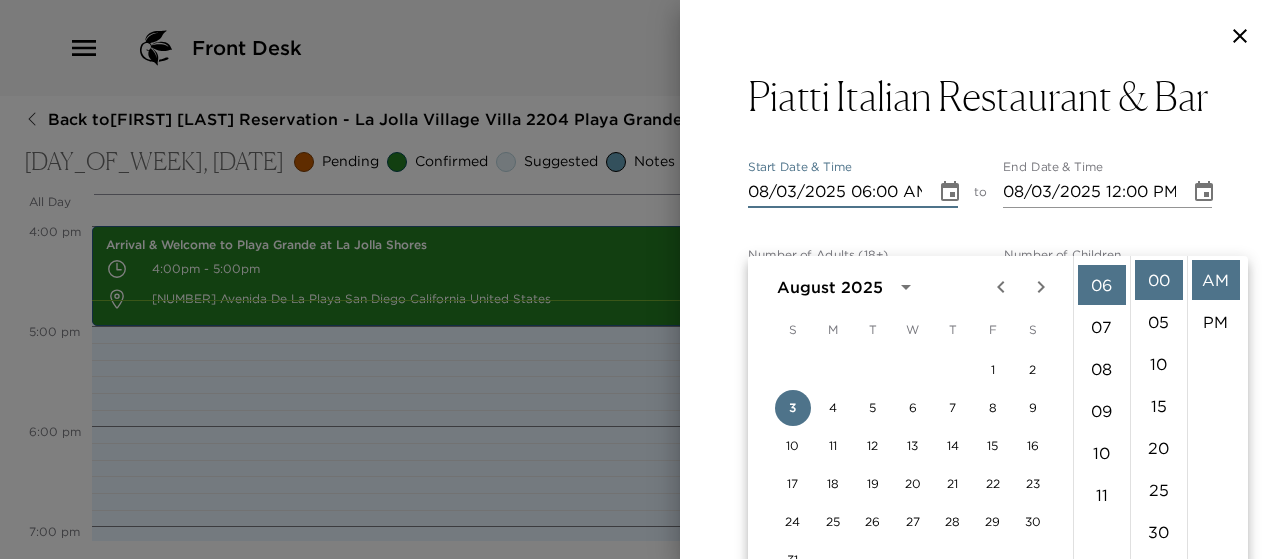 scroll, scrollTop: 252, scrollLeft: 0, axis: vertical 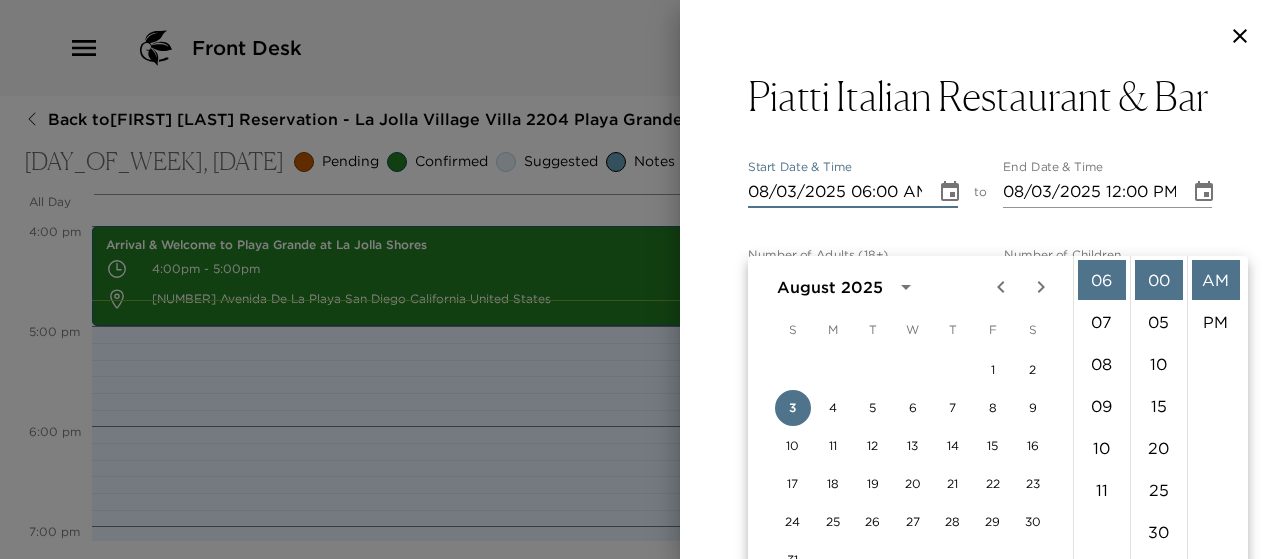 click on "30" at bounding box center (1159, 532) 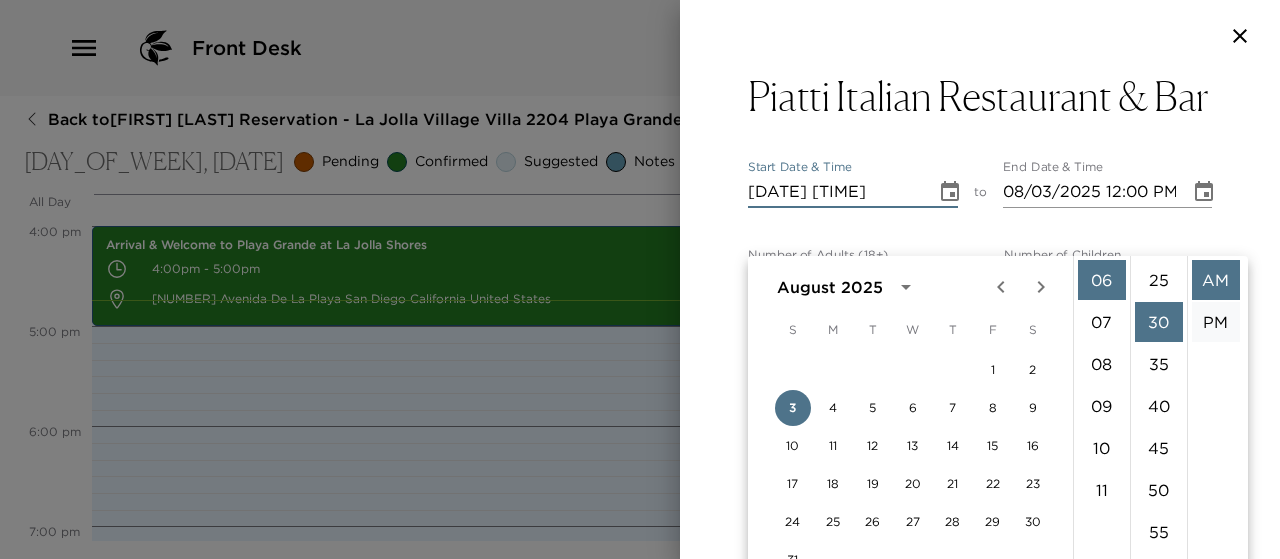 scroll, scrollTop: 252, scrollLeft: 0, axis: vertical 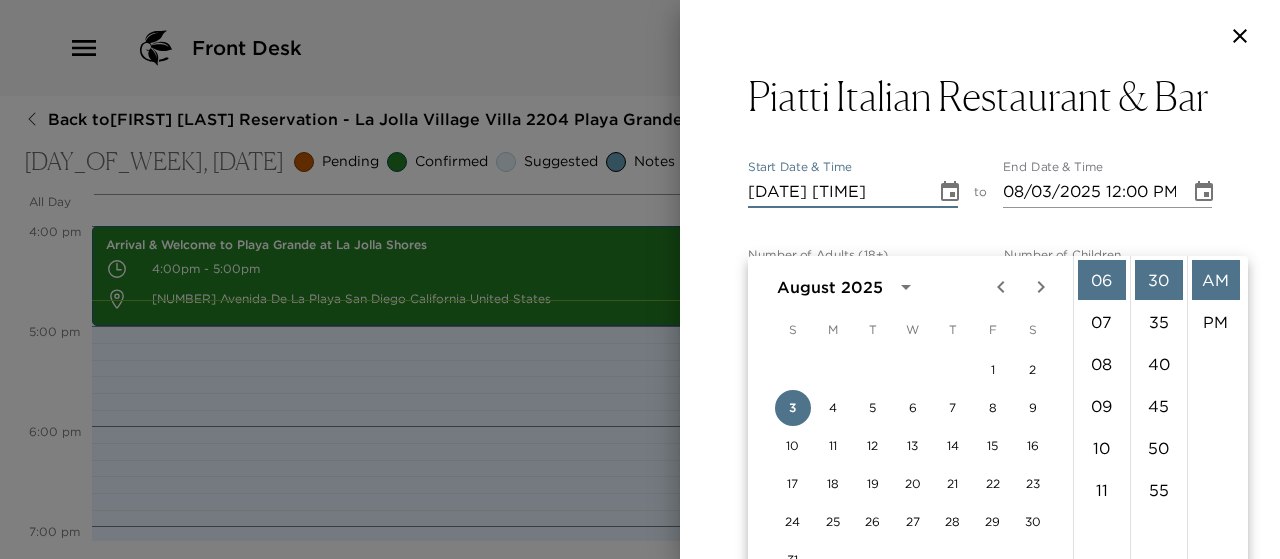 click on "PM" at bounding box center [1216, 322] 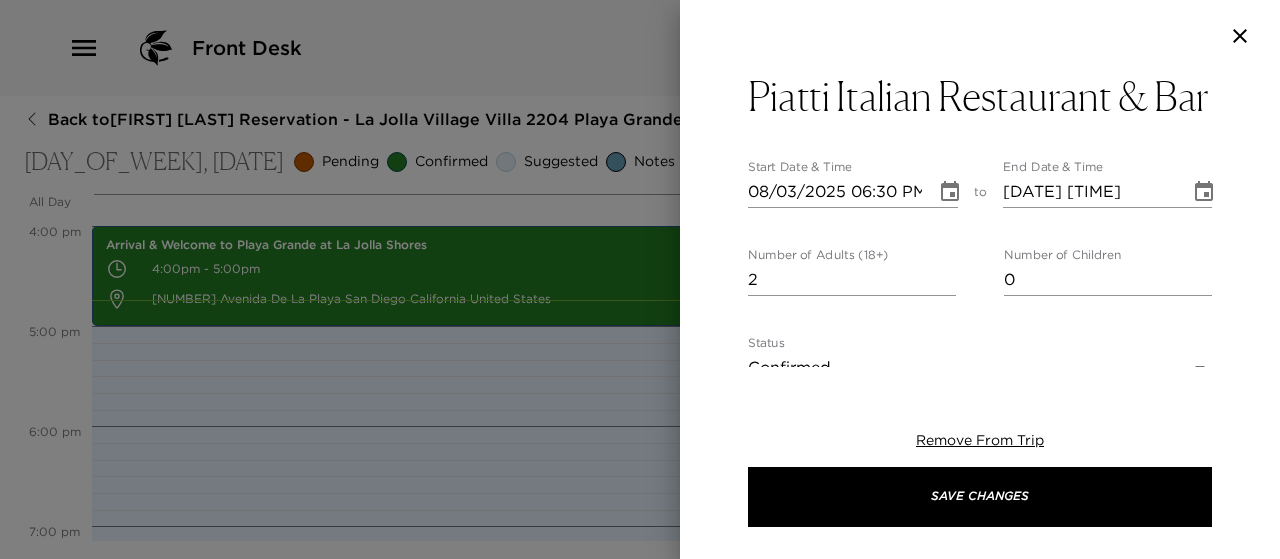 scroll, scrollTop: 42, scrollLeft: 0, axis: vertical 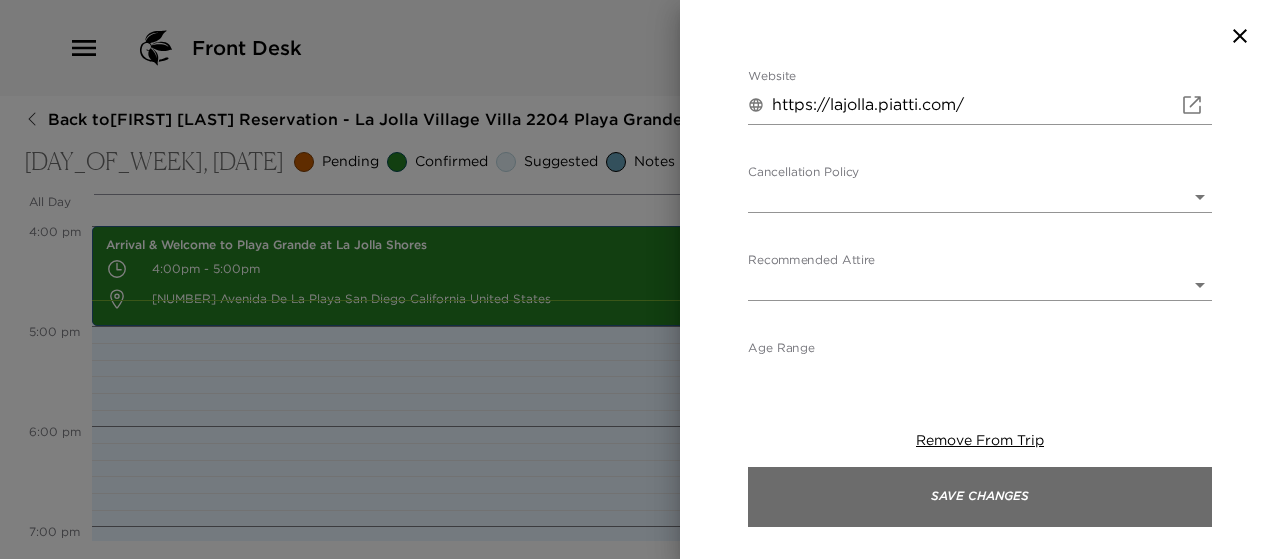 click on "Save Changes" at bounding box center [980, 497] 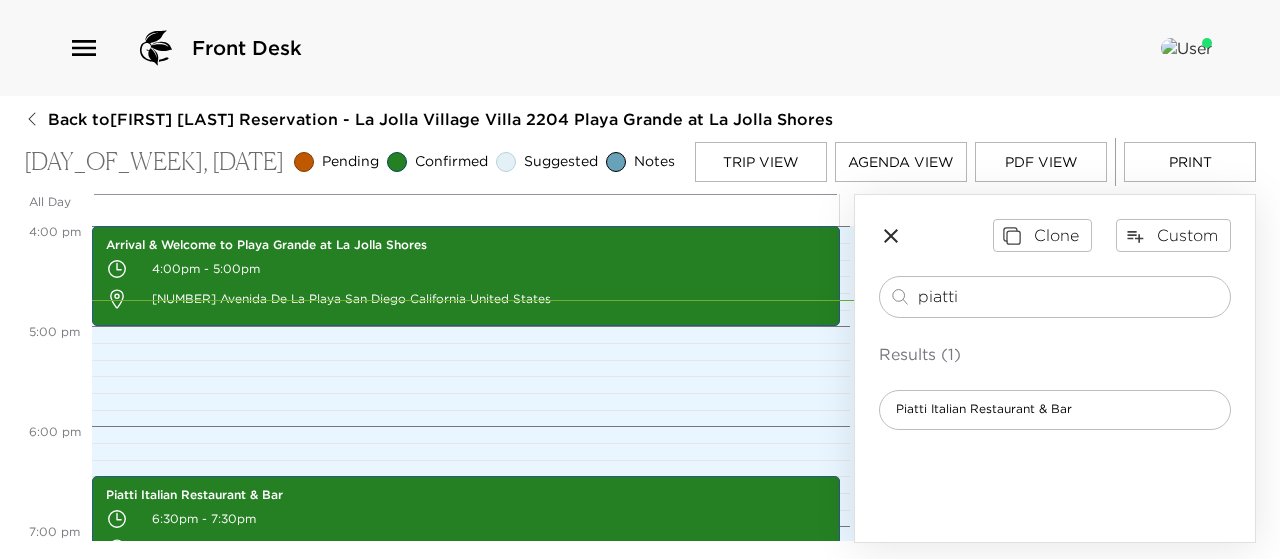 click on "Trip View" at bounding box center [761, 162] 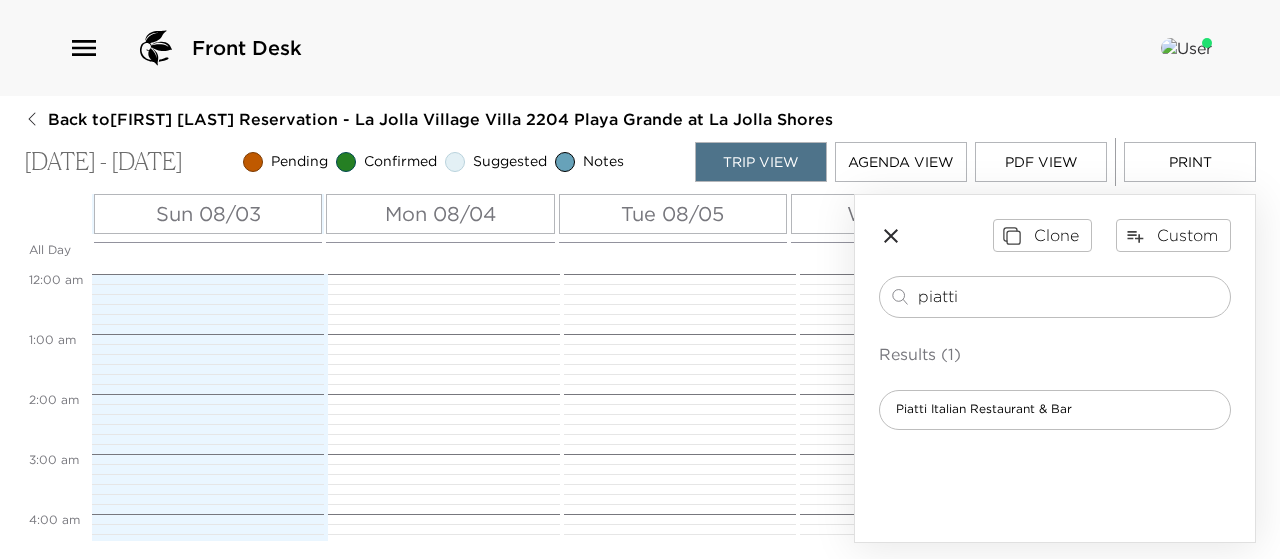 scroll, scrollTop: 960, scrollLeft: 0, axis: vertical 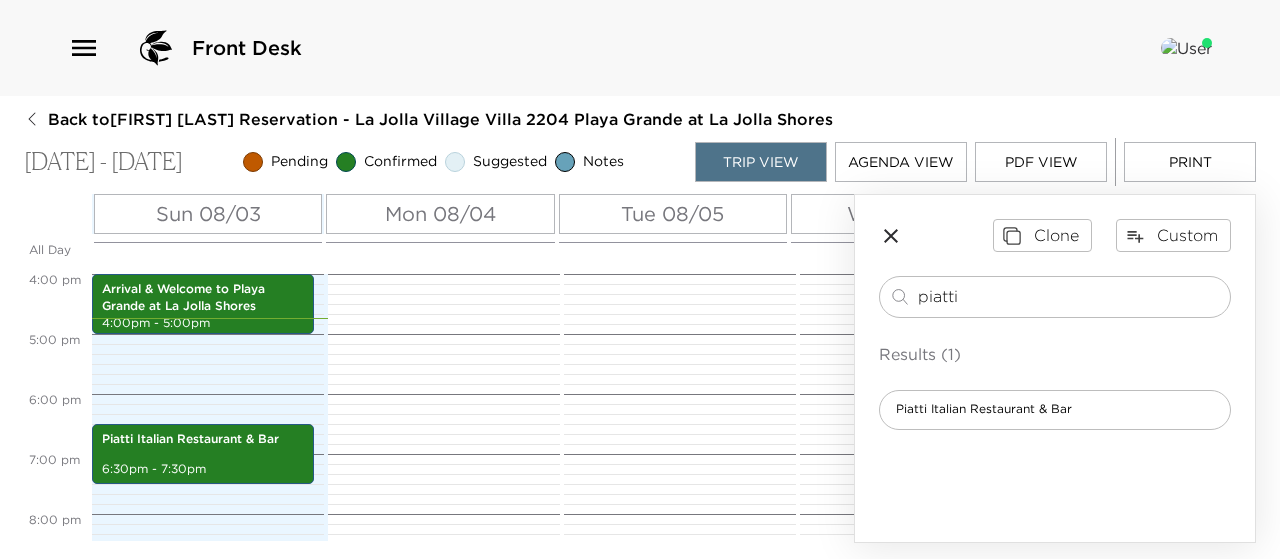 click on "Tue 08/05" at bounding box center (672, 214) 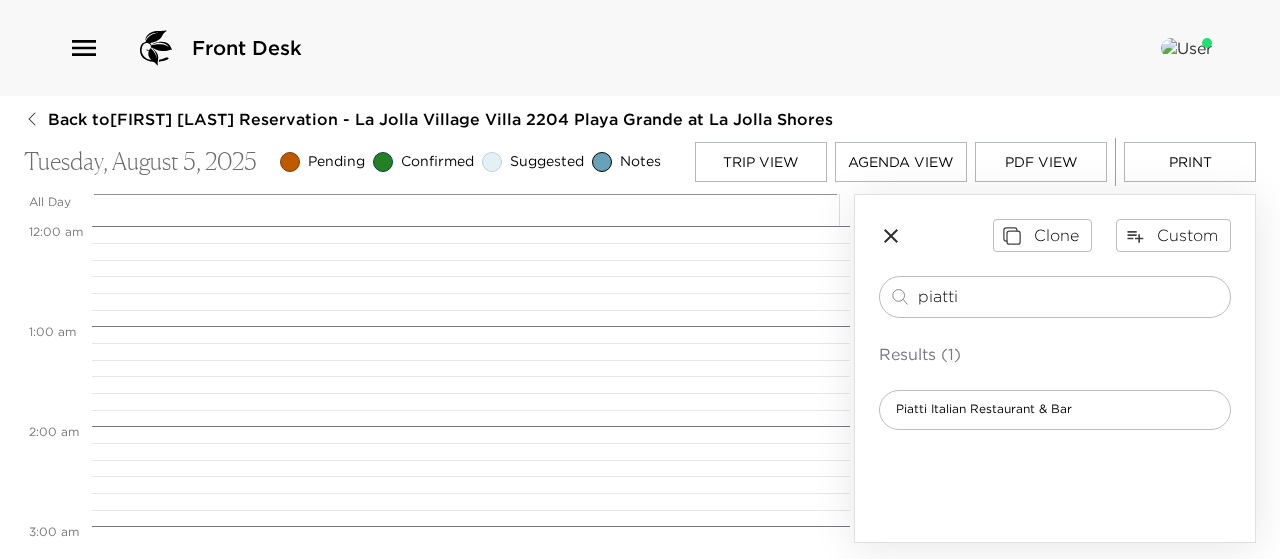 scroll, scrollTop: 800, scrollLeft: 0, axis: vertical 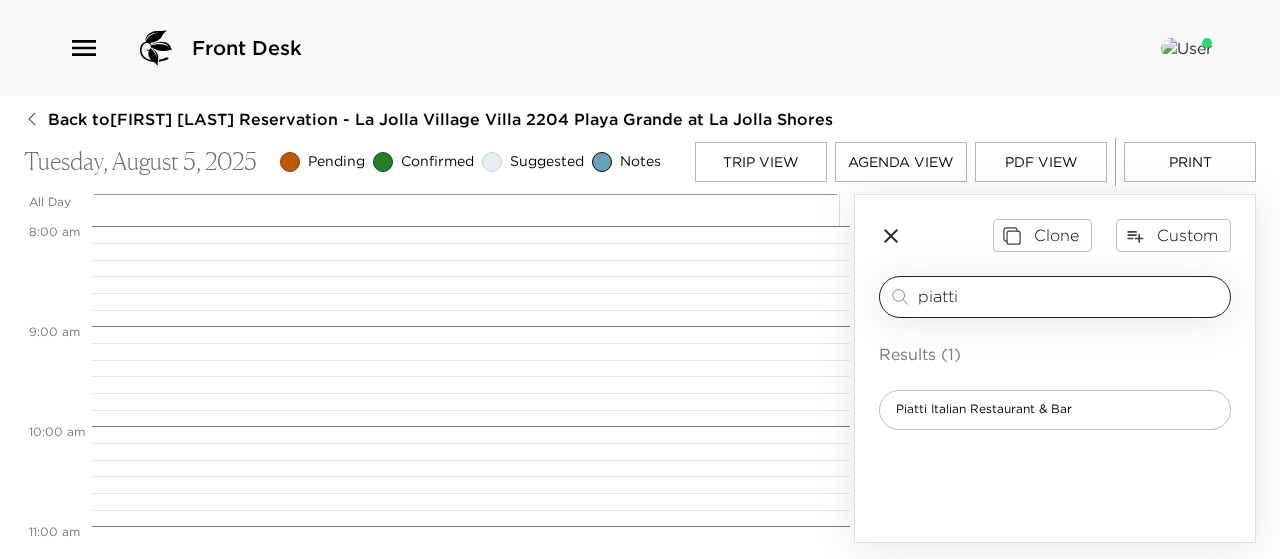 click on "piatti" at bounding box center [1070, 296] 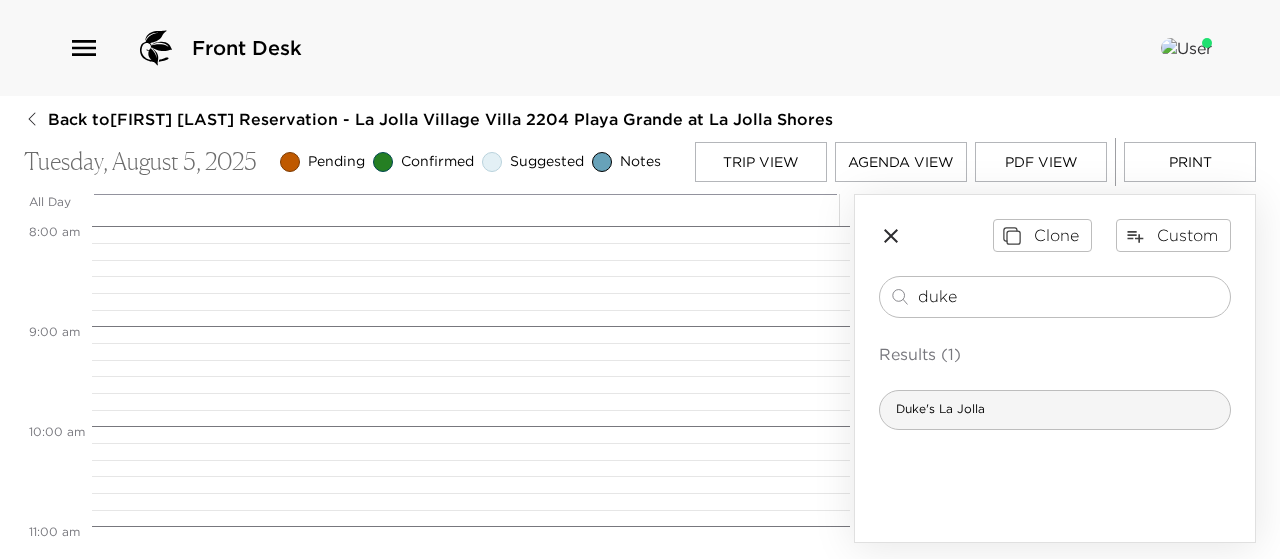 type on "duke" 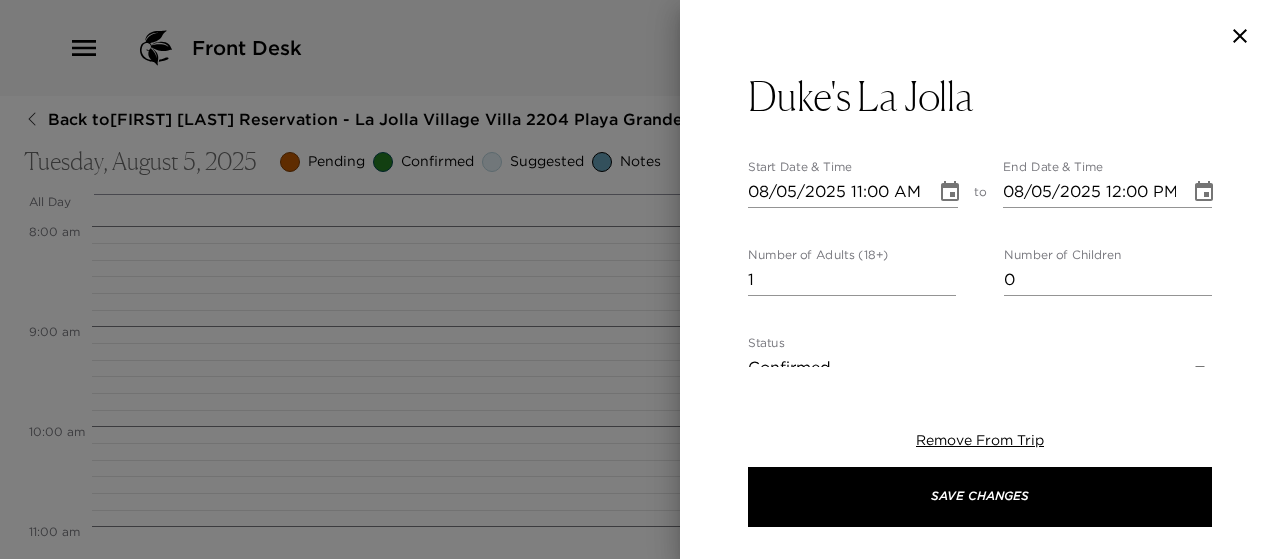 type on "[NUMBER] miles from your residence.
Celebrate the spirit of aloha by heading to Duke’s, which serves genuine, friendly hospitality with contemporary interpretations of traditional island plates.
Must try: Panko Crusted Calamari, Mai Tai, and Kimo's Original Hula Pie Dessert.
Parking: Valet, Street Parking, and Garage Parking for a Fee" 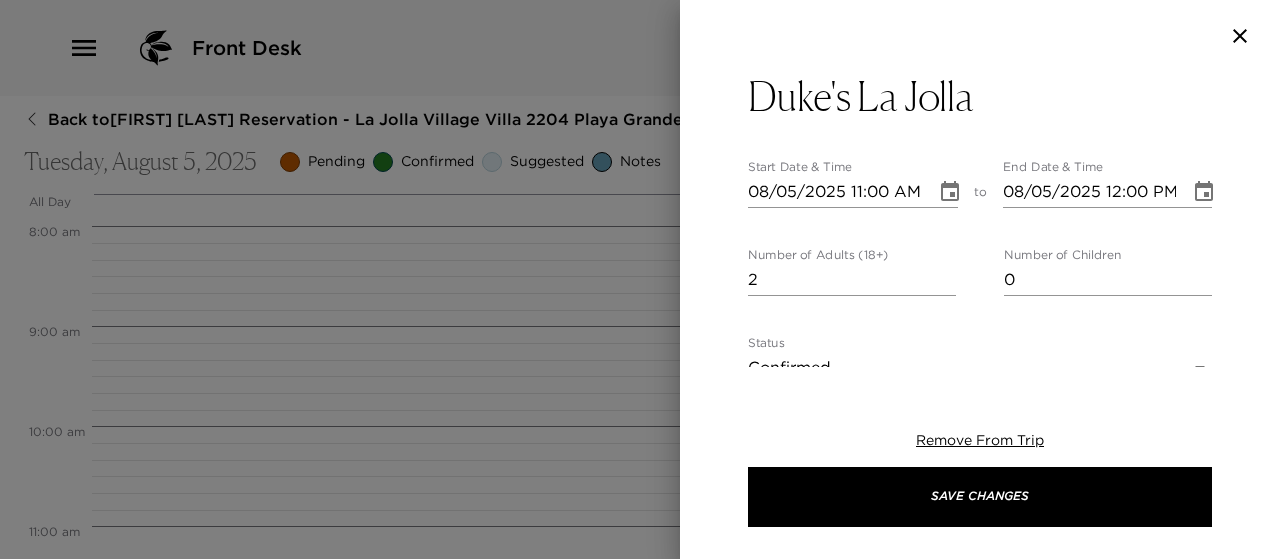 click on "2" at bounding box center (852, 280) 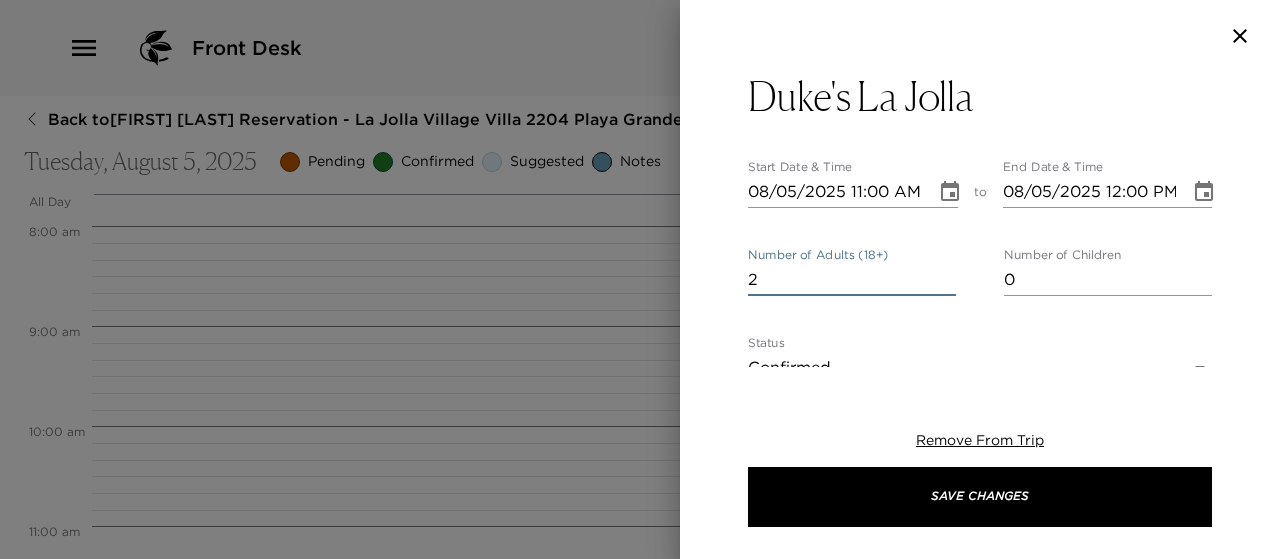 click 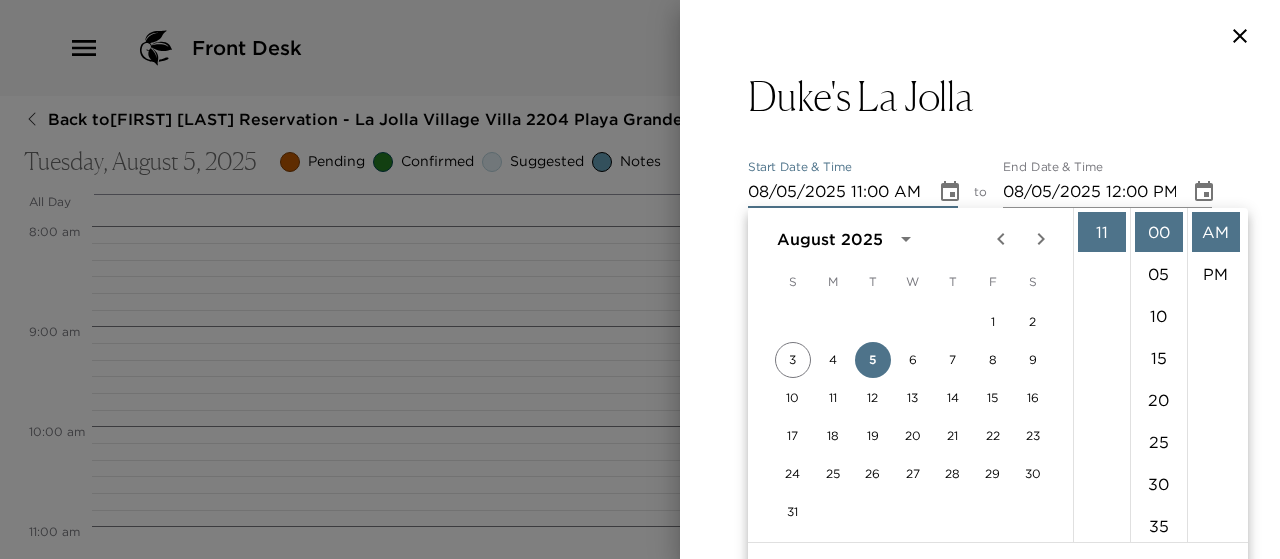 scroll, scrollTop: 62, scrollLeft: 0, axis: vertical 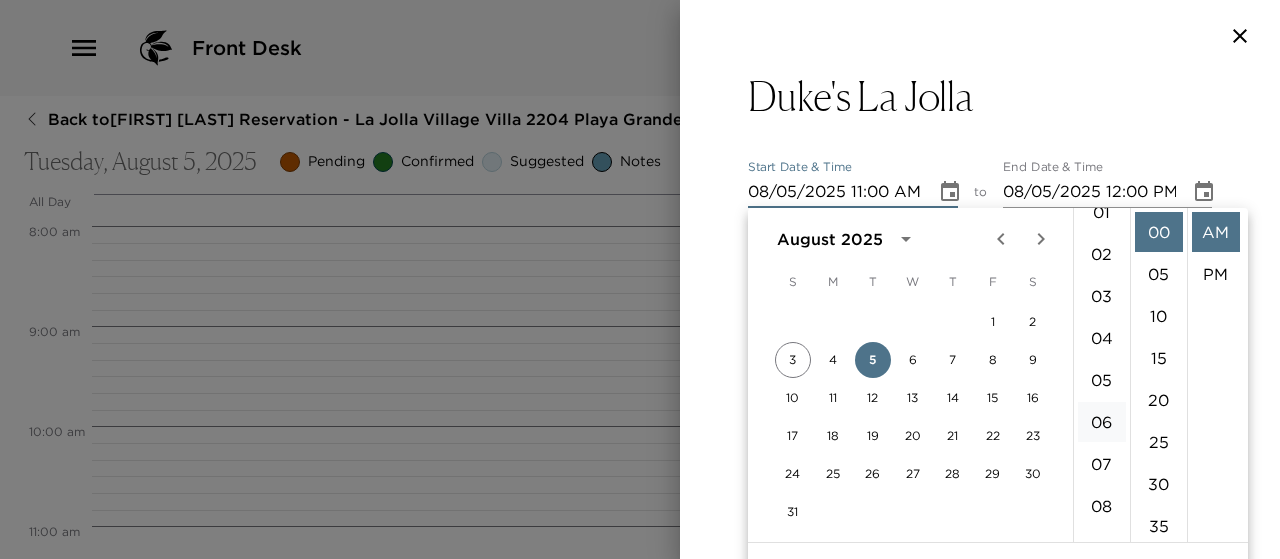 click on "06" at bounding box center (1102, 422) 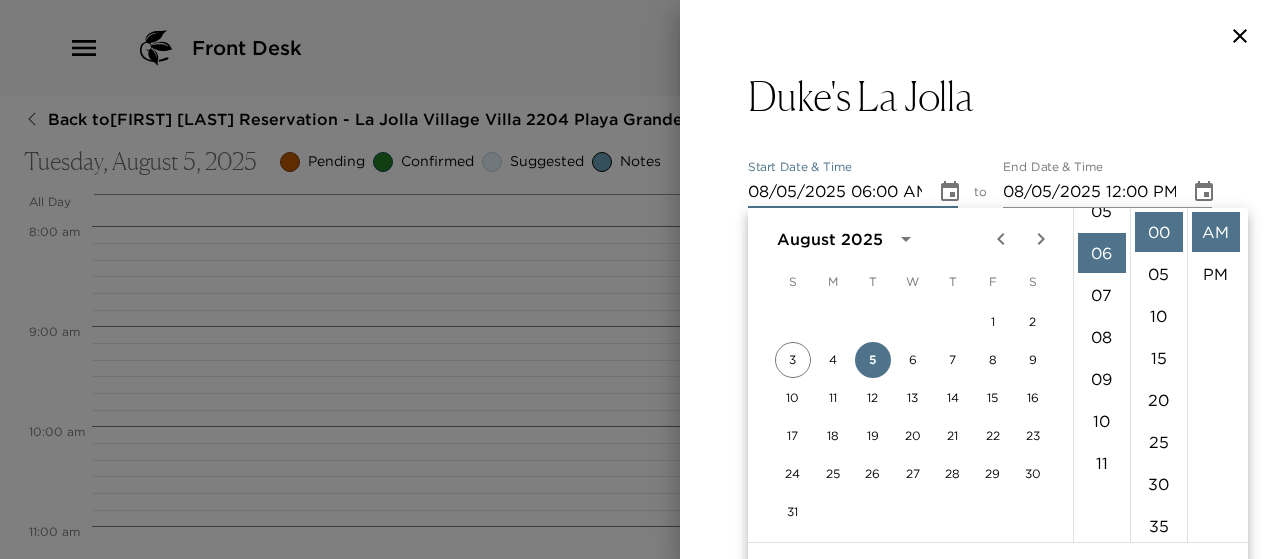 scroll, scrollTop: 252, scrollLeft: 0, axis: vertical 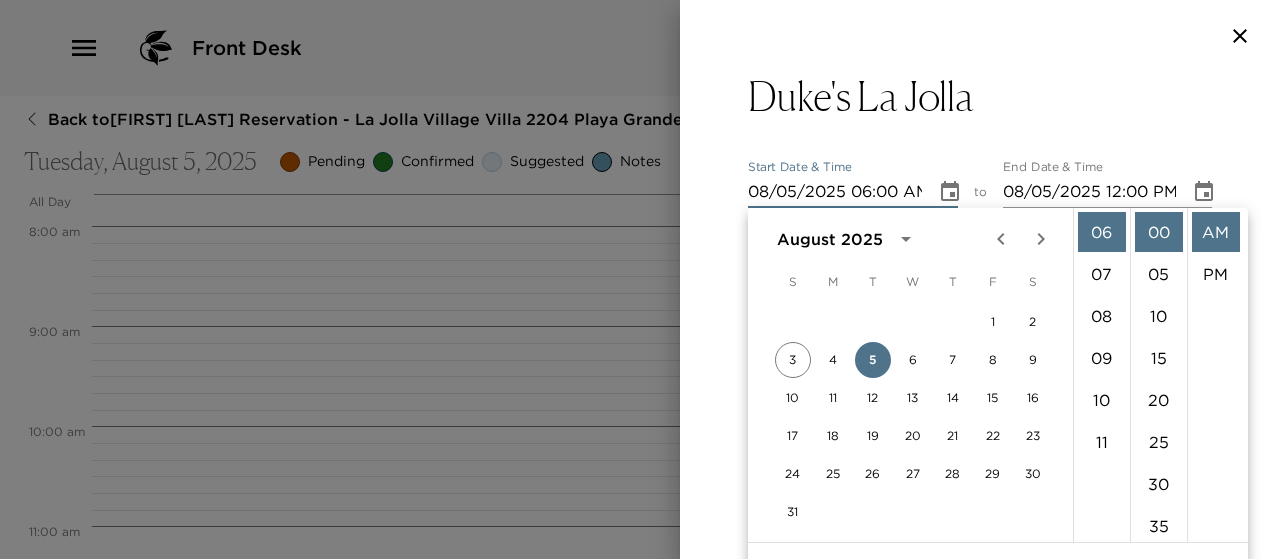 click on "30" at bounding box center (1159, 484) 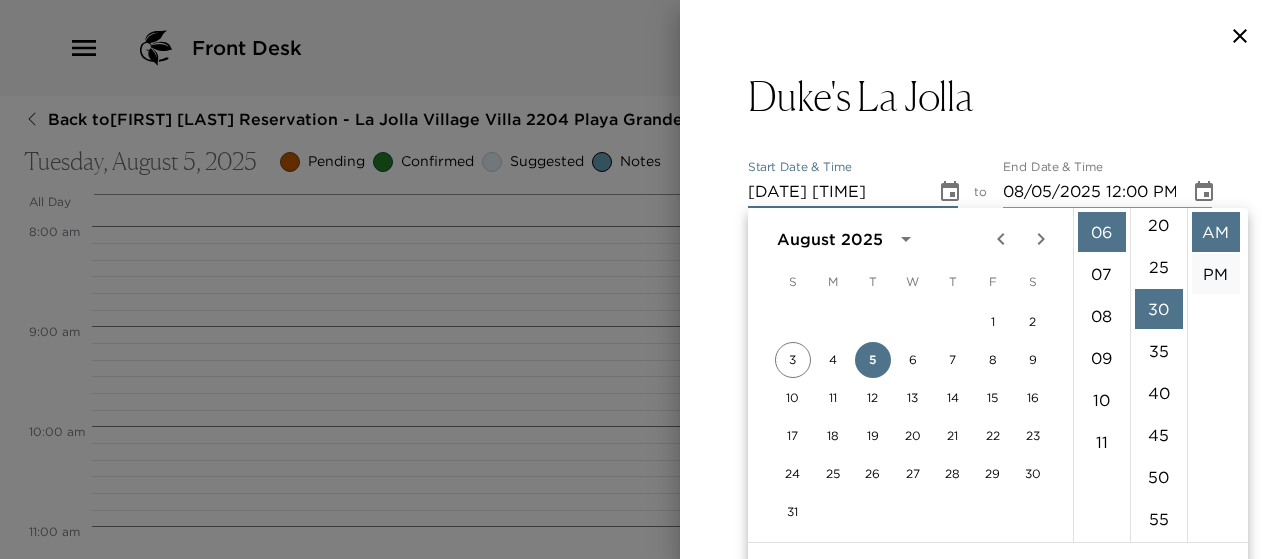 scroll, scrollTop: 252, scrollLeft: 0, axis: vertical 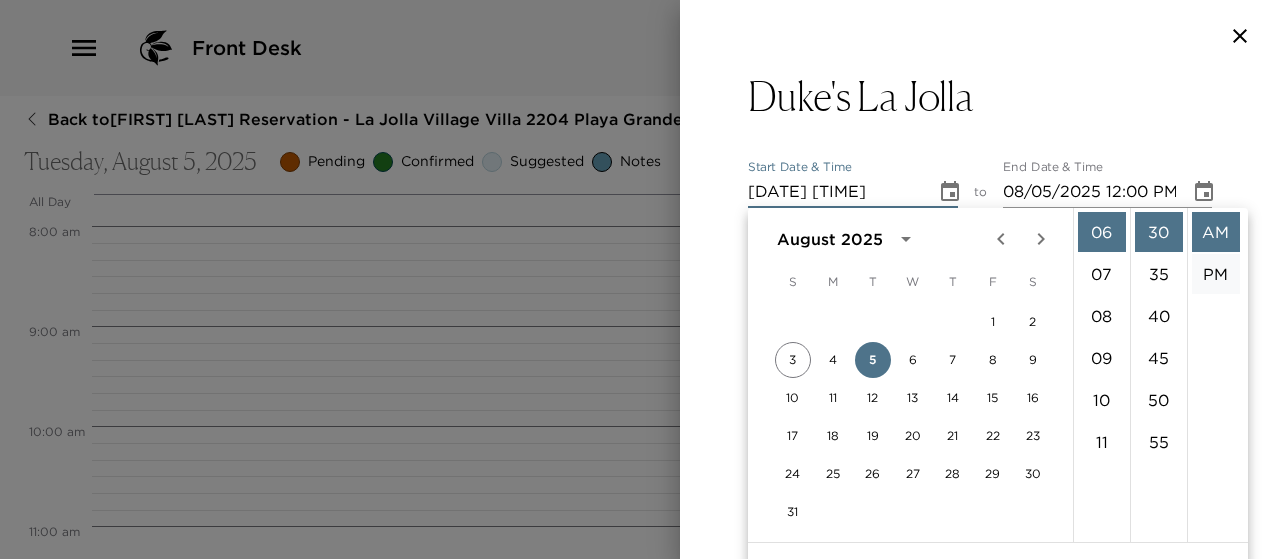 click on "PM" at bounding box center [1216, 274] 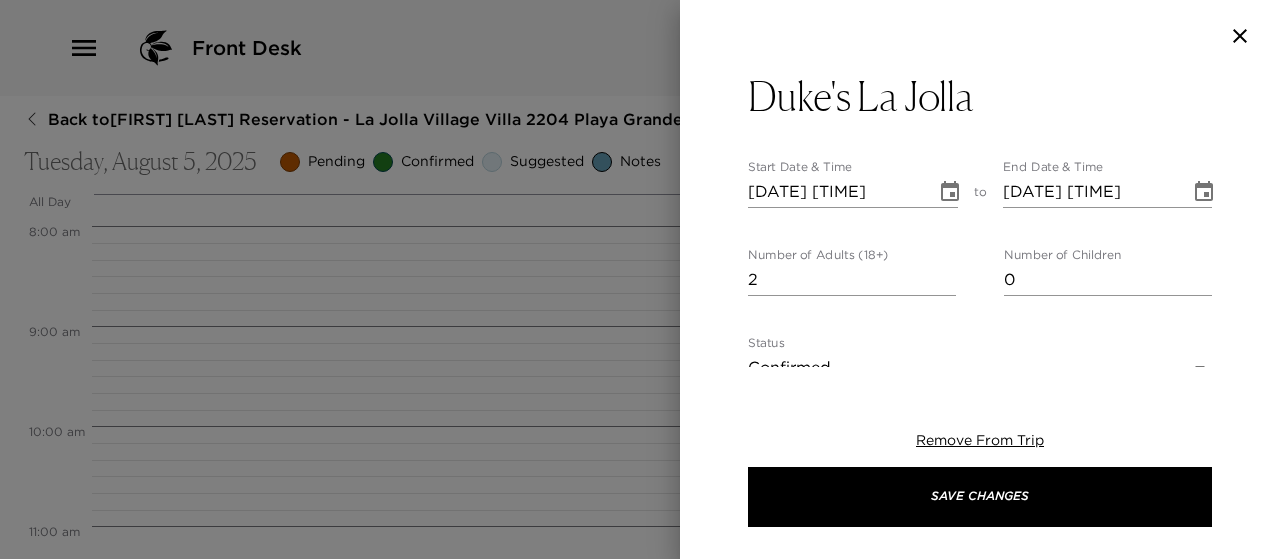 scroll, scrollTop: 42, scrollLeft: 0, axis: vertical 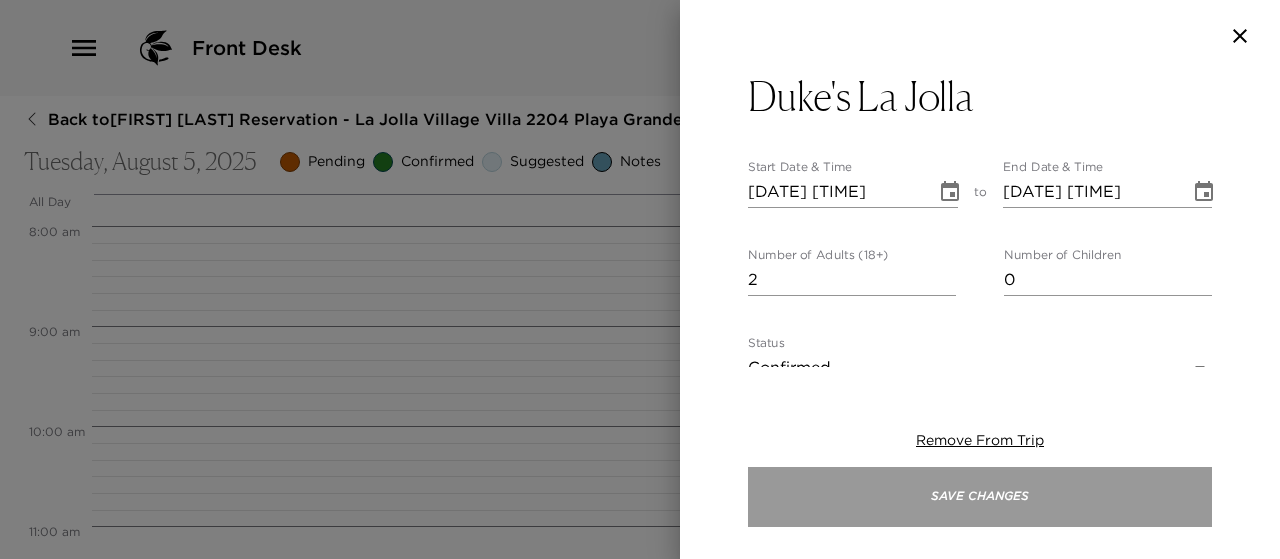 click on "Save Changes" at bounding box center [980, 497] 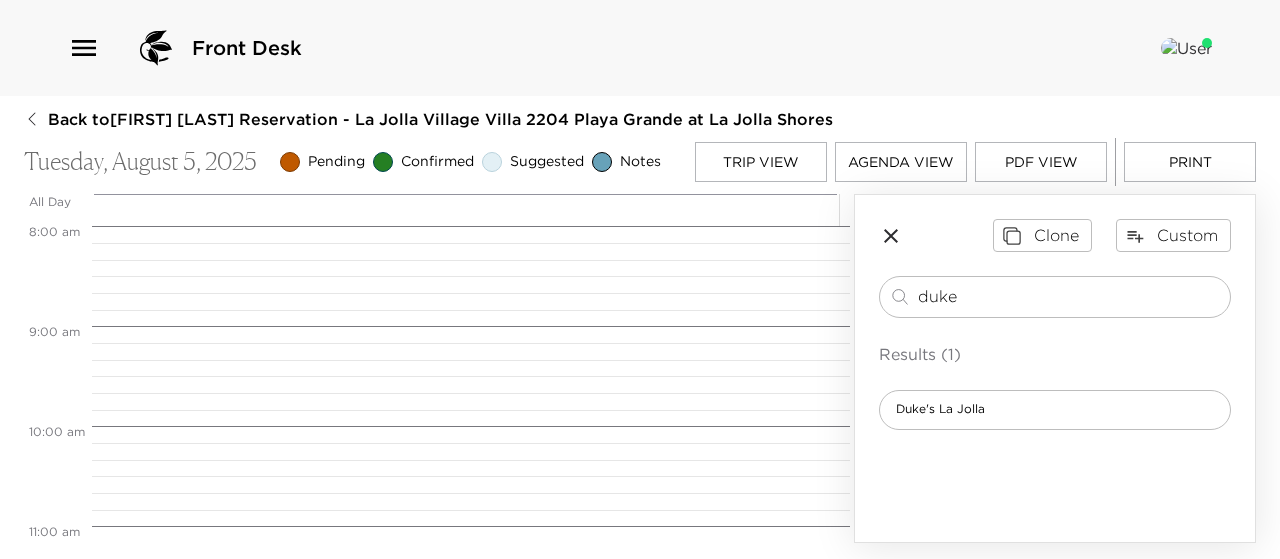 click on "Trip View" at bounding box center (761, 162) 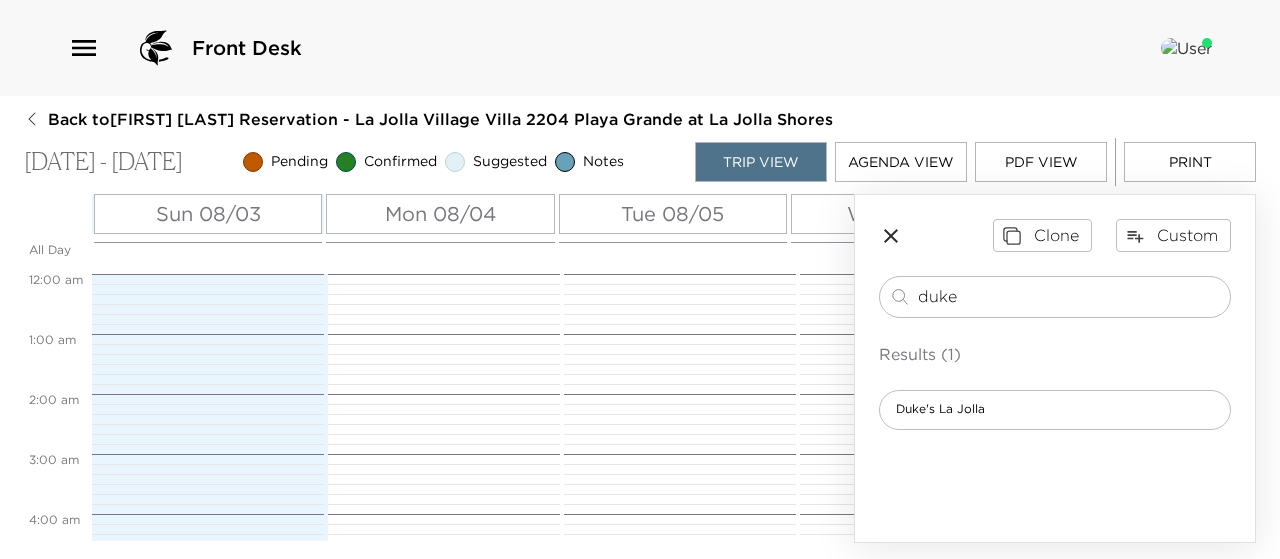 scroll, scrollTop: 960, scrollLeft: 0, axis: vertical 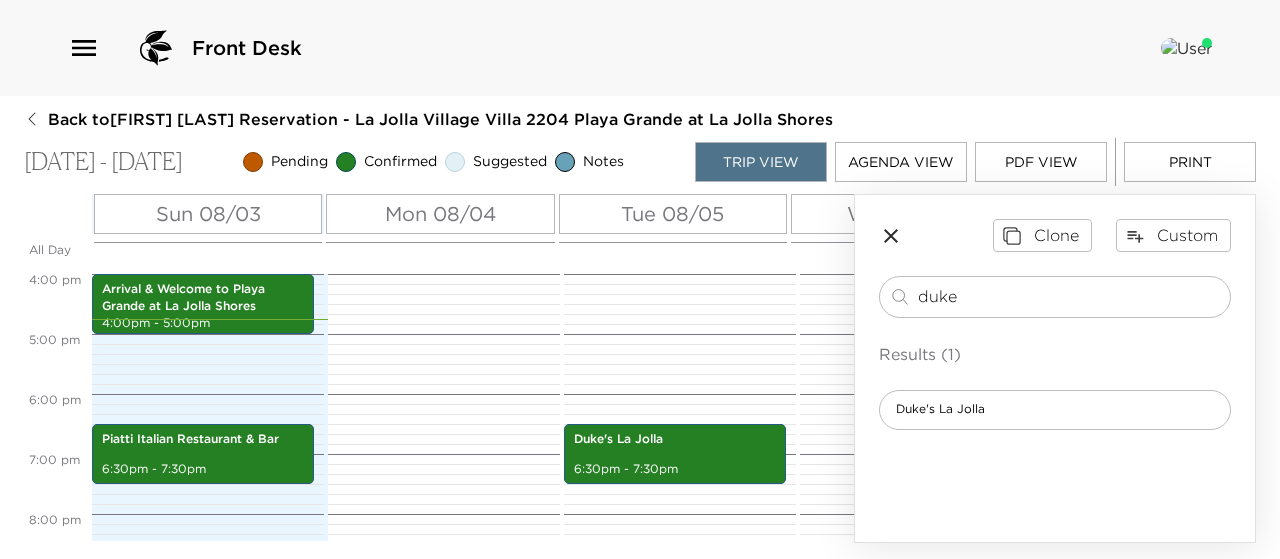 click on "Print" at bounding box center [1190, 162] 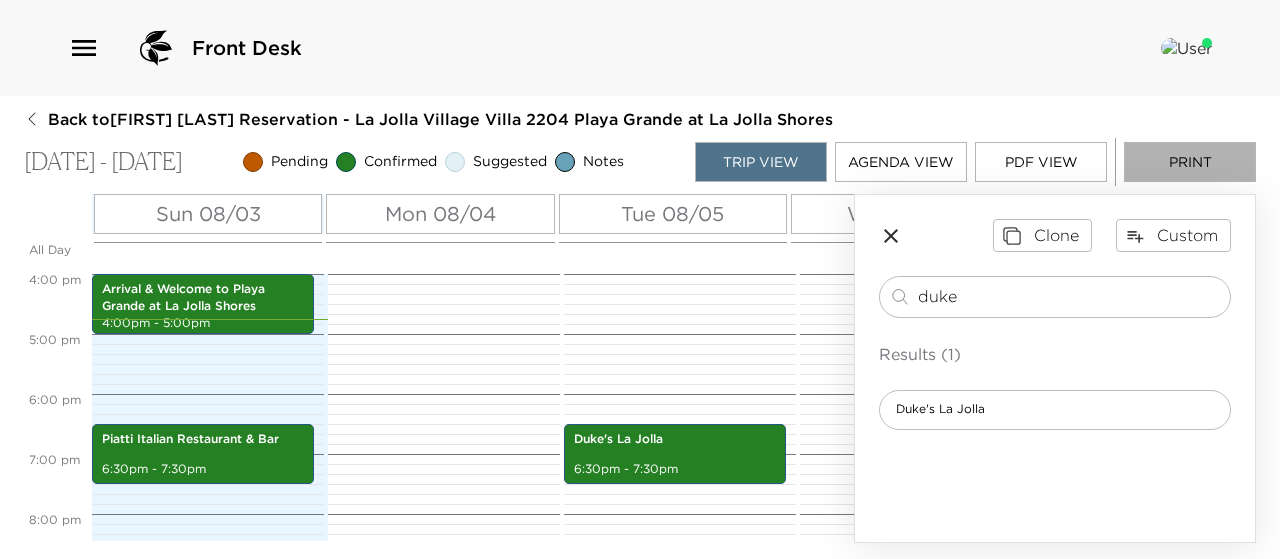 click on "Print" at bounding box center (1190, 162) 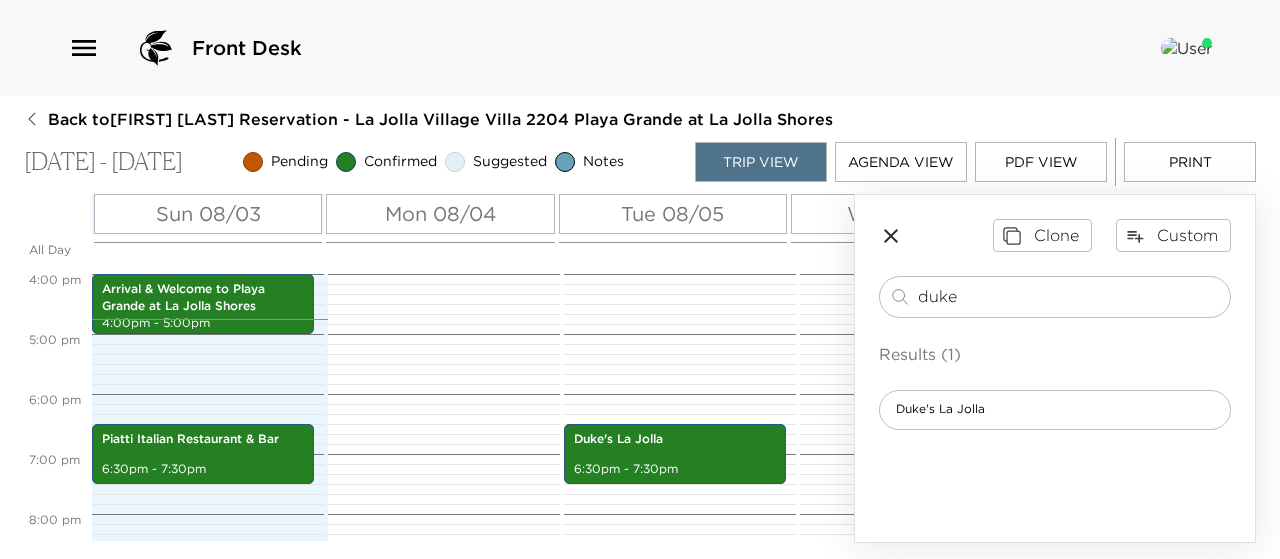 click 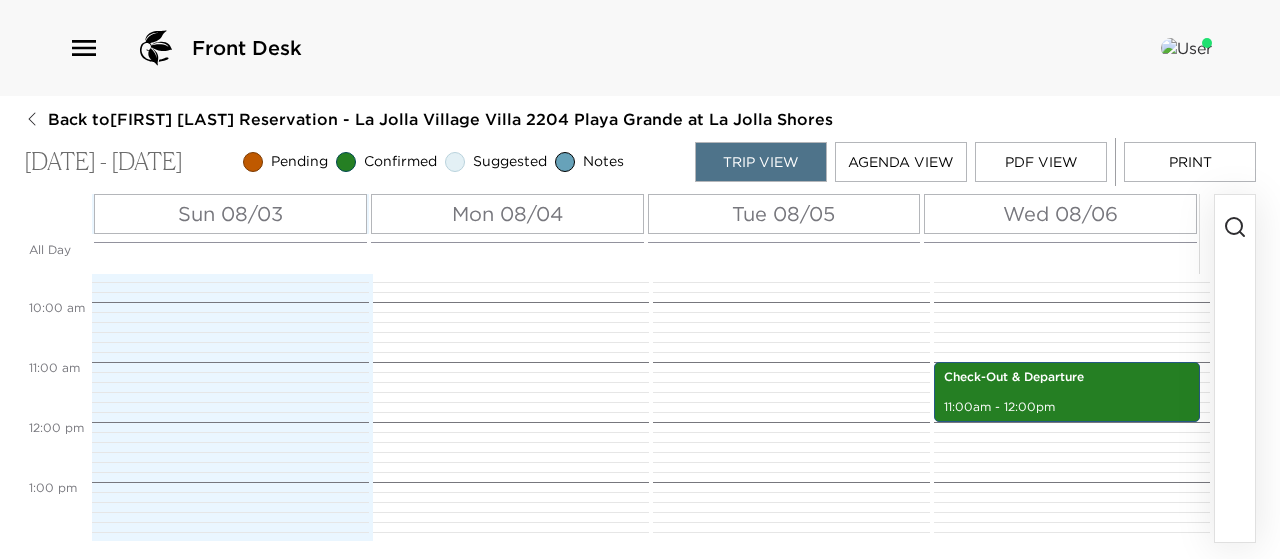 scroll, scrollTop: 600, scrollLeft: 0, axis: vertical 